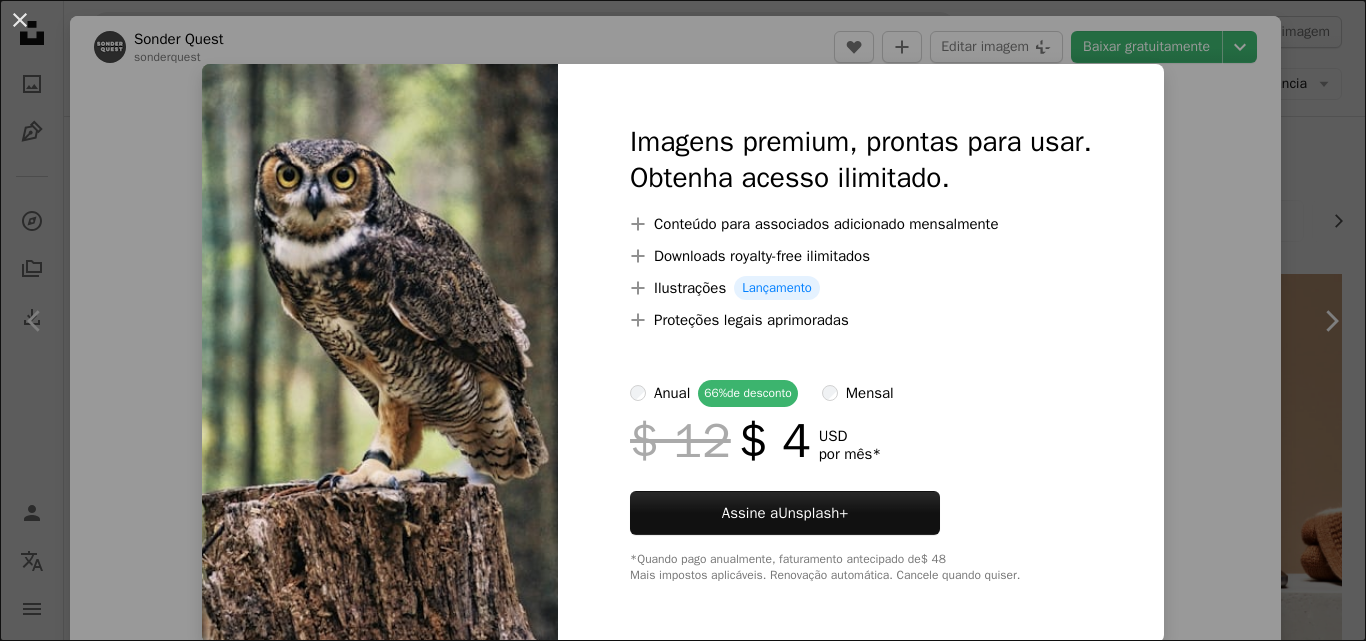 scroll, scrollTop: 2400, scrollLeft: 0, axis: vertical 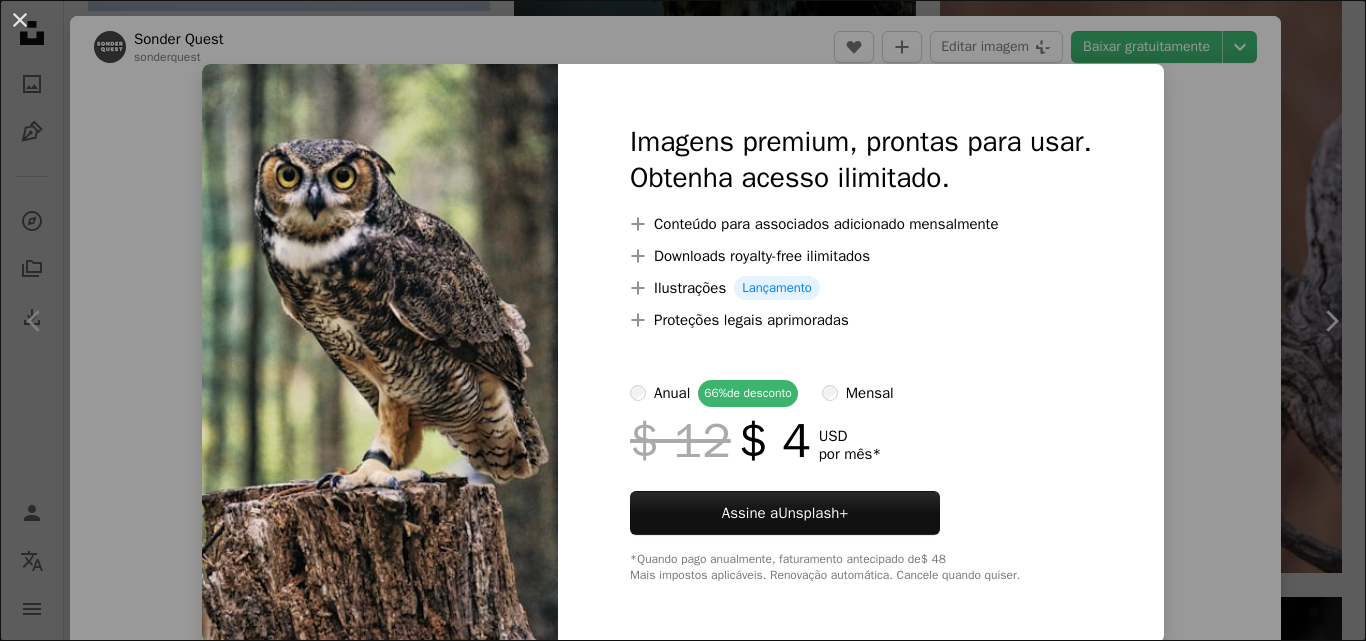 click on "An X shape Imagens premium, prontas para usar. Obtenha acesso ilimitado. A plus sign Conteúdo para associados adicionado mensalmente A plus sign Downloads royalty-free ilimitados A plus sign Ilustrações  Lançamento A plus sign Proteções legais aprimoradas anual 66%  de desconto mensal $ 12   $ 4 USD por mês * Assine a  Unsplash+ *Quando pago anualmente, faturamento antecipado de  $ 48 Mais impostos aplicáveis. Renovação automática. Cancele quando quiser." at bounding box center [683, 320] 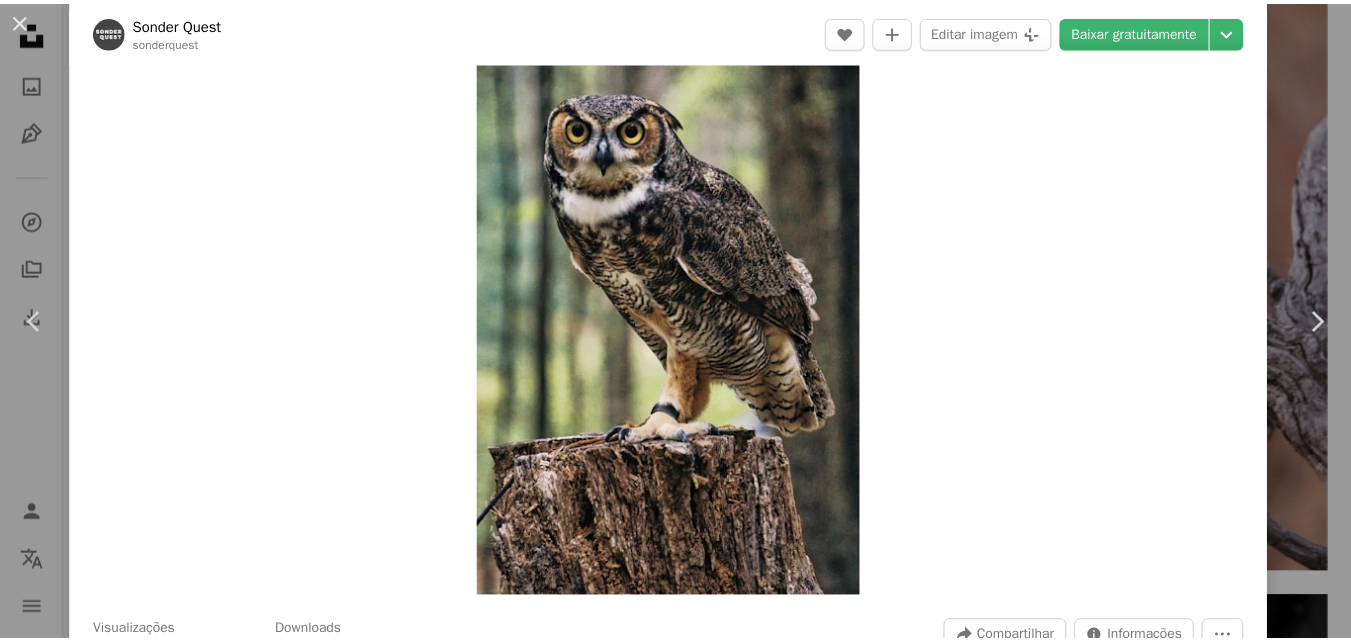 scroll, scrollTop: 0, scrollLeft: 0, axis: both 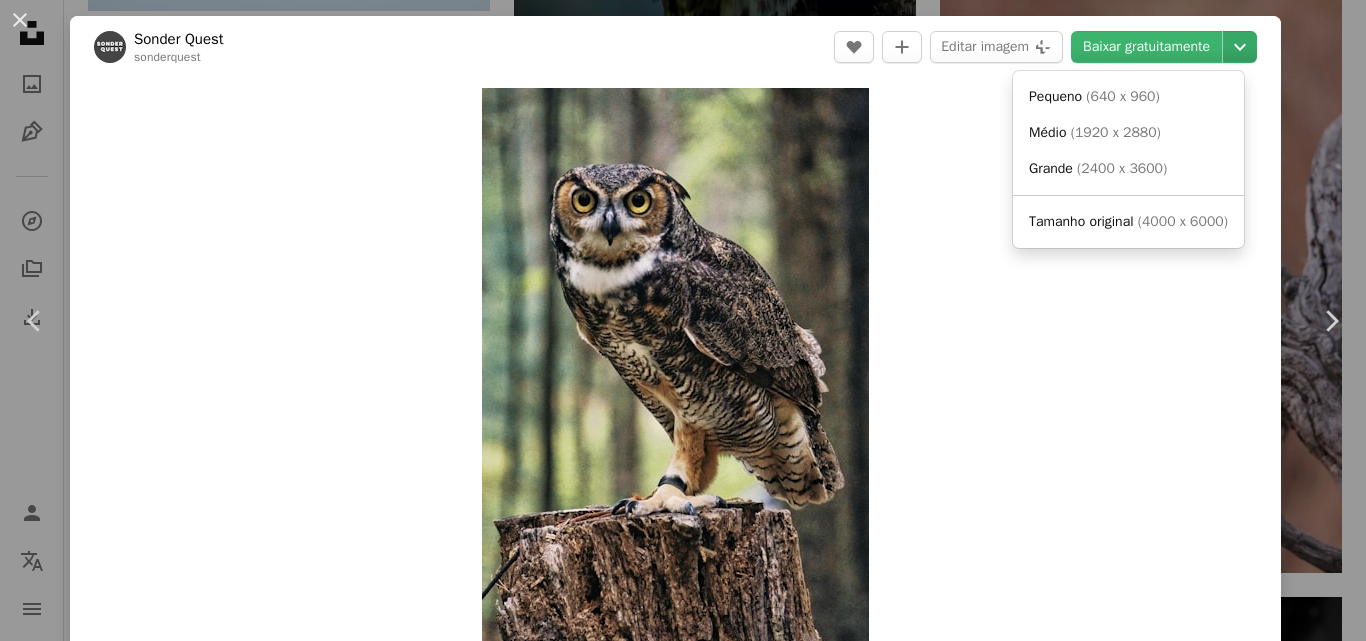 click 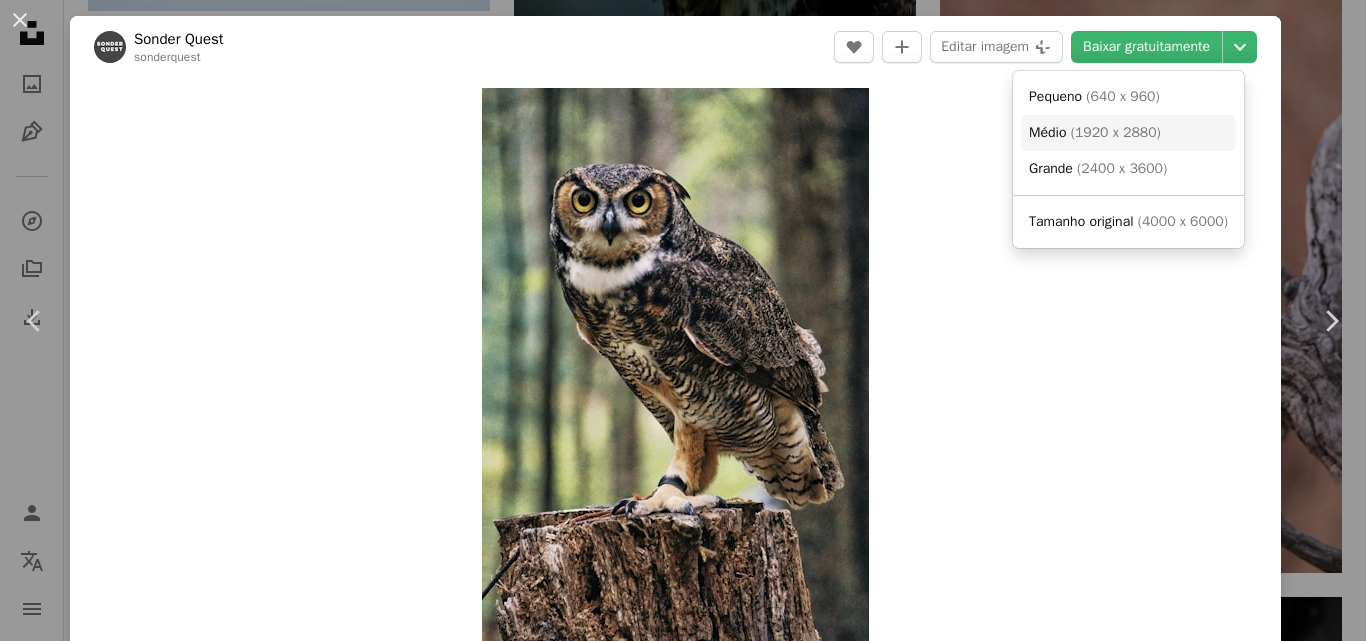 click on "( 1920 x 2880 )" at bounding box center [1116, 132] 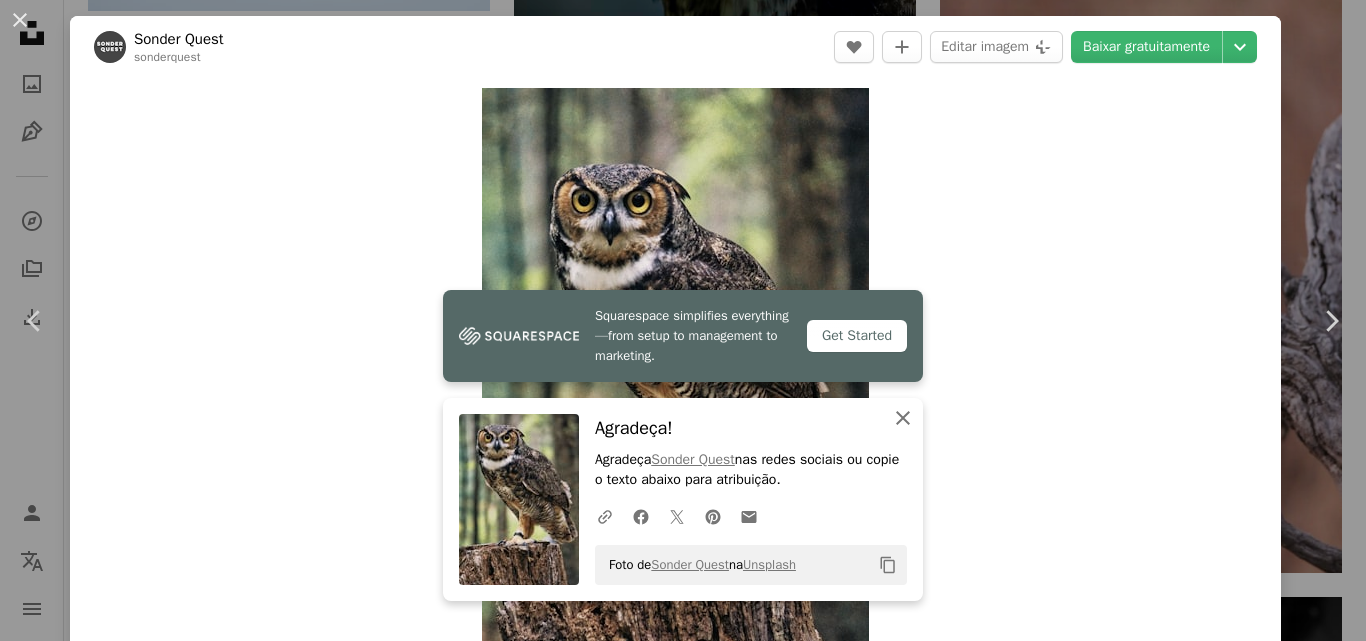 click on "An X shape" 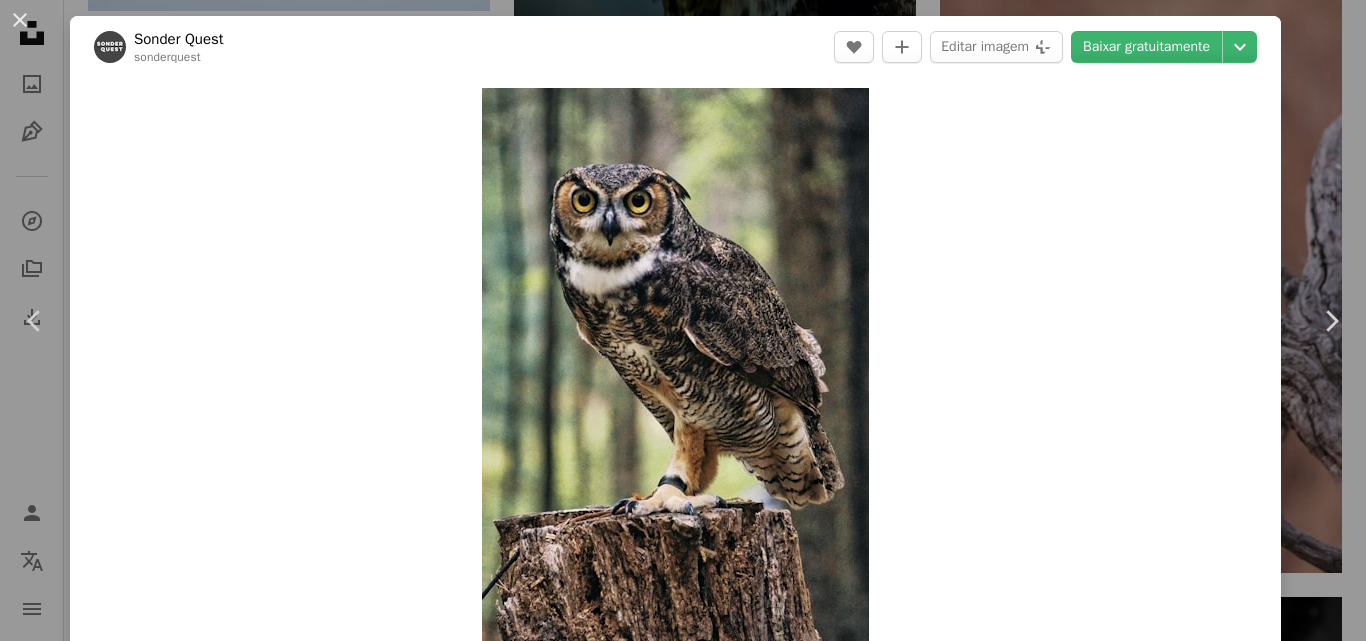 click on "An X shape Chevron left Chevron right Sonder Quest sonderquest A heart A plus sign Editar imagem Plus sign for Unsplash+ Baixar gratuitamente Chevron down Zoom in Visualizações 3.768.989 Downloads 43.259 A forward-right arrow Compartilhar Info icon Informações More Actions Calendar outlined Publicada em 30 de novembro de 2018 Camera SONY, ILCE-6300 Safety Uso gratuito sob a Licença da Unsplash floresta animal pássaro vida selvagem mocho papel de parede coruja grande coruja com chifres ave de rapina Ave de Rapina toco Fundos de tela em HD Pesquise imagens premium relacionadas na iStock | Economize 20% com o código UNSPLASH20 Ver mais na iStock ↗ Imagens relacionadas A heart A plus sign Toni Maggi-Brown Arrow pointing down A heart A plus sign Rogean James Caleffi Arrow pointing down A heart A plus sign Sonder Quest Arrow pointing down A heart A plus sign Phil Robson Arrow pointing down A heart A plus sign Matthieu Rochette Arrow pointing down Plus sign for Unsplash+ A heart A plus sign Para" at bounding box center [683, 320] 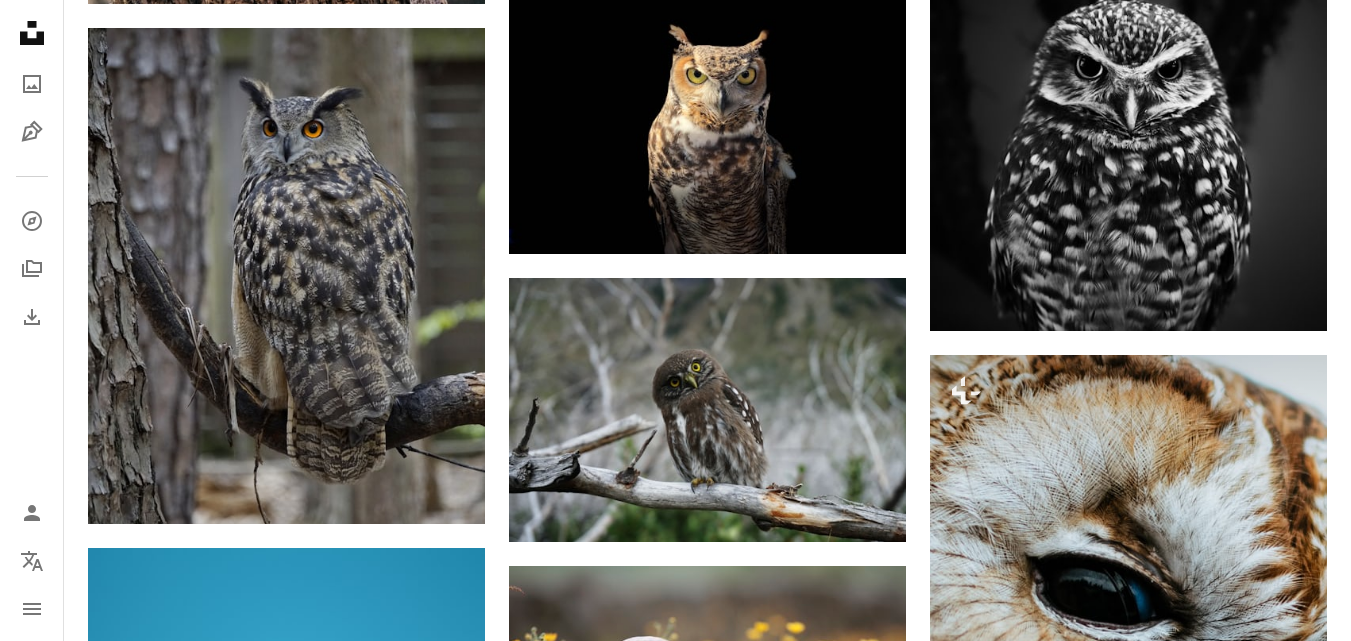 scroll, scrollTop: 3000, scrollLeft: 0, axis: vertical 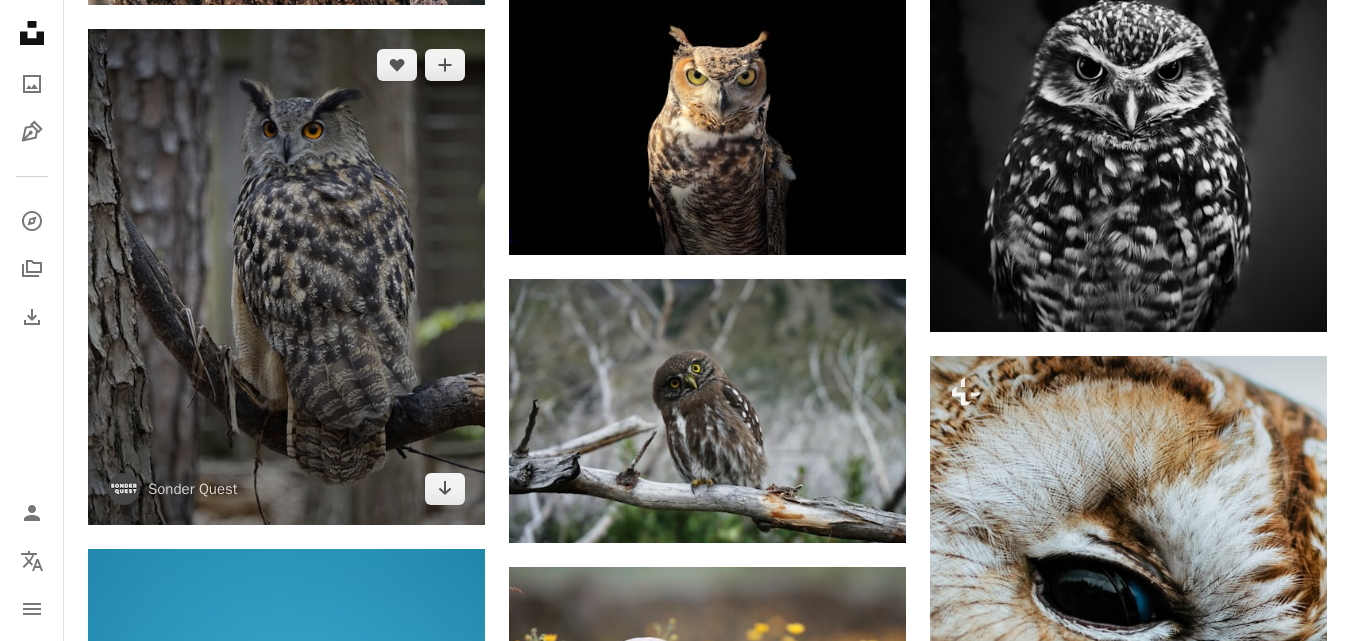 click at bounding box center [286, 277] 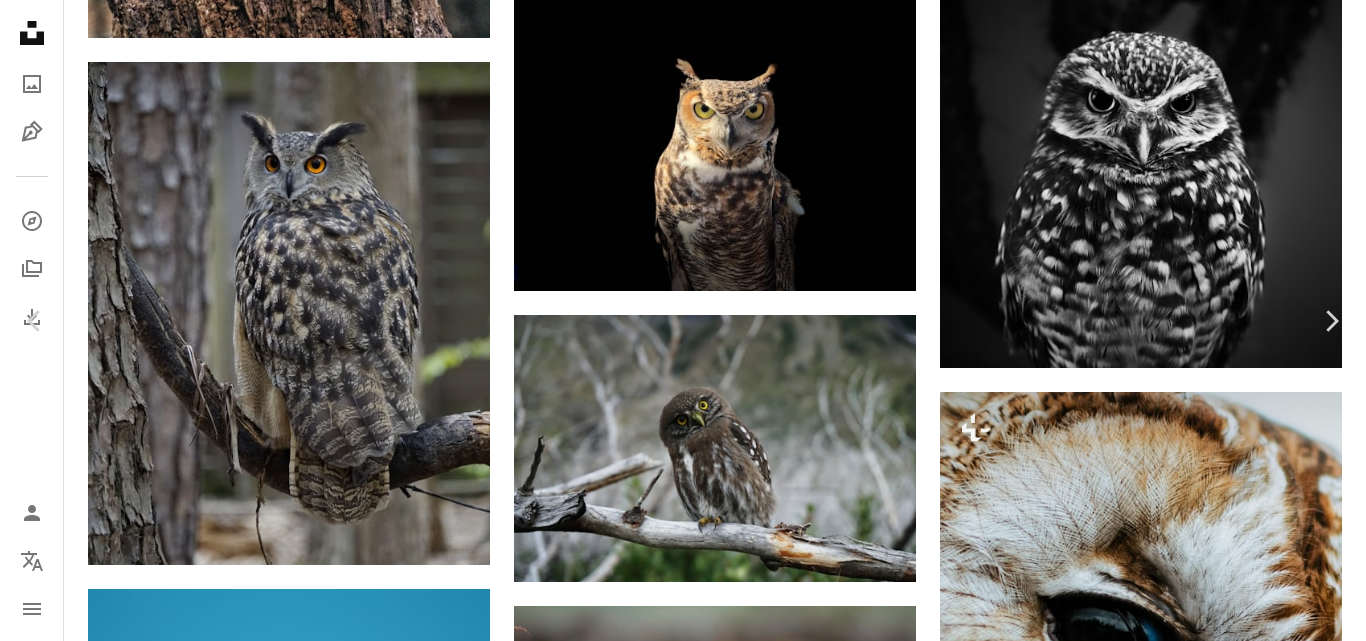 click on "Baixar gratuitamente" at bounding box center (1146, 4706) 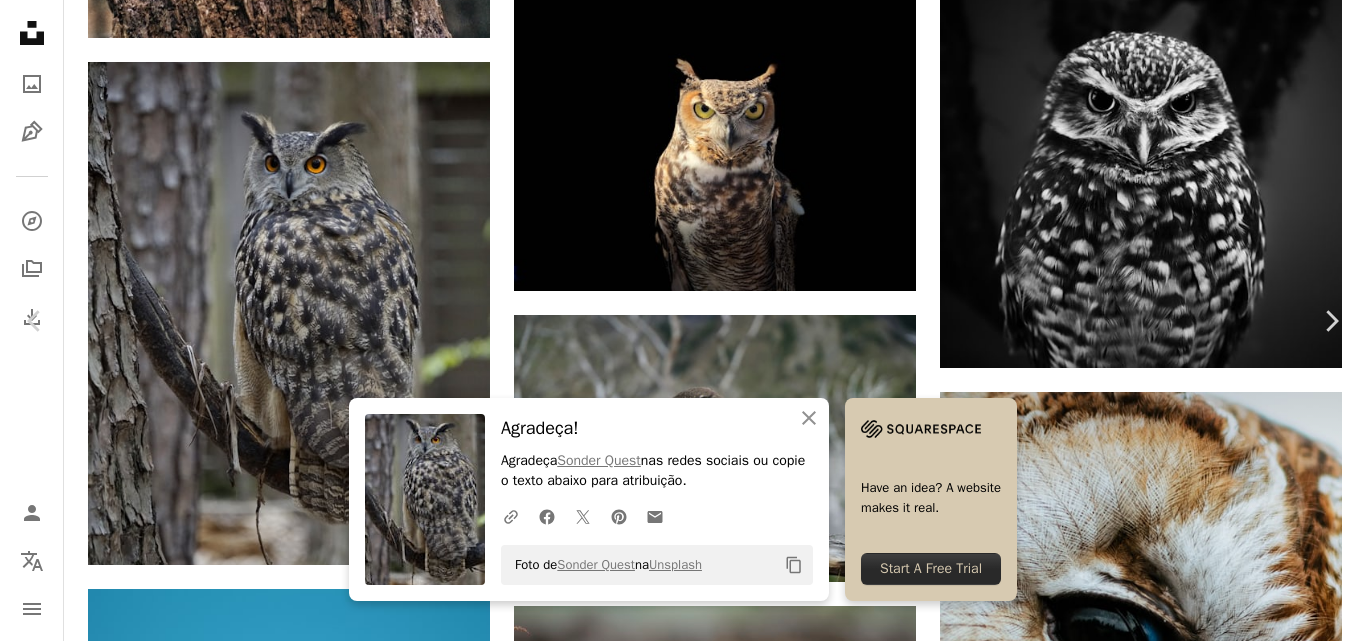 click on "Chevron down" 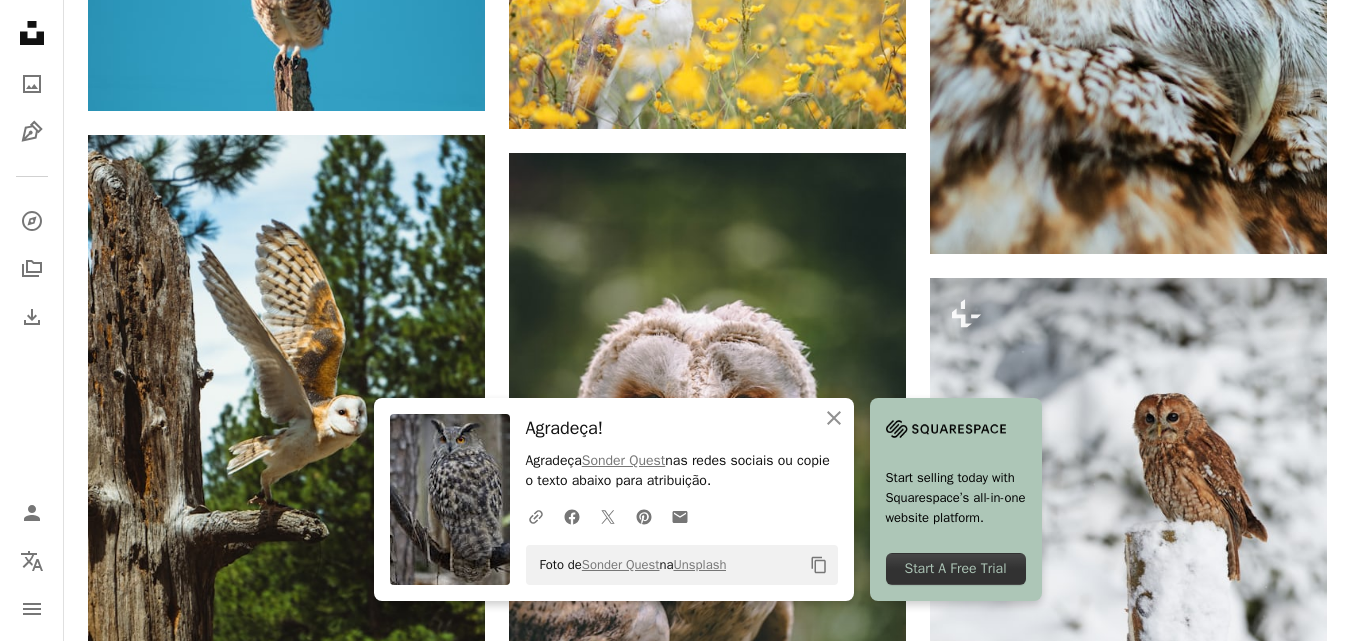scroll, scrollTop: 3800, scrollLeft: 0, axis: vertical 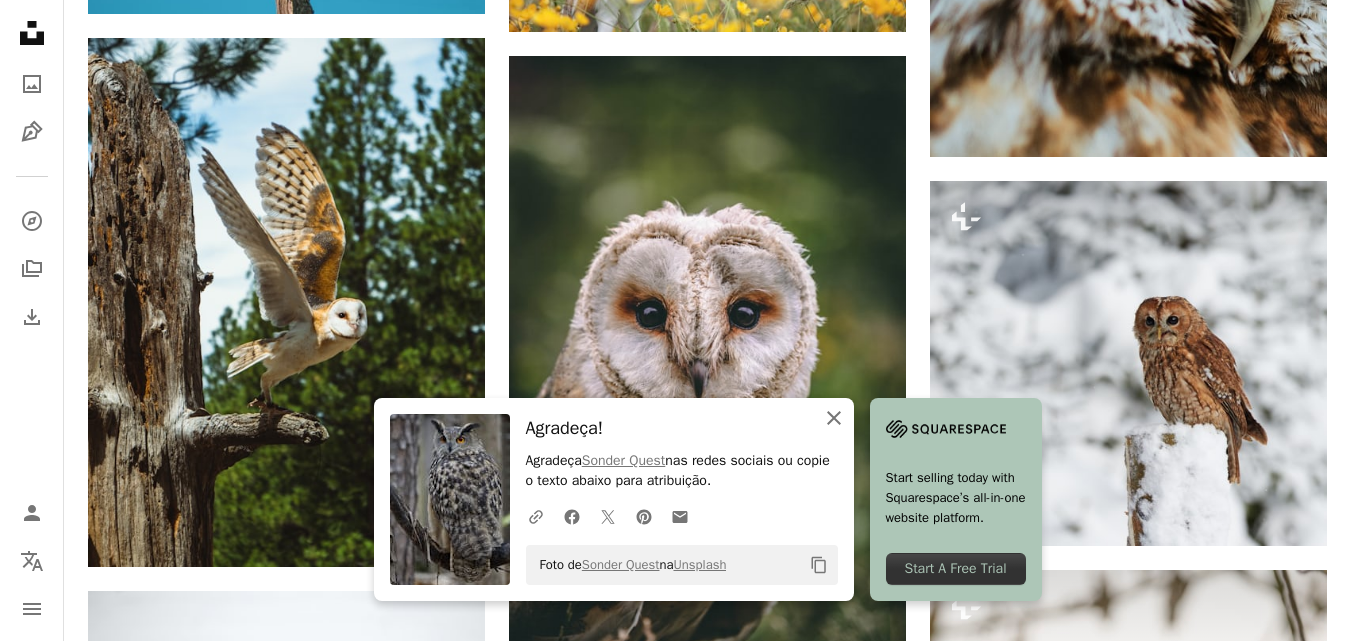 click on "An X shape" 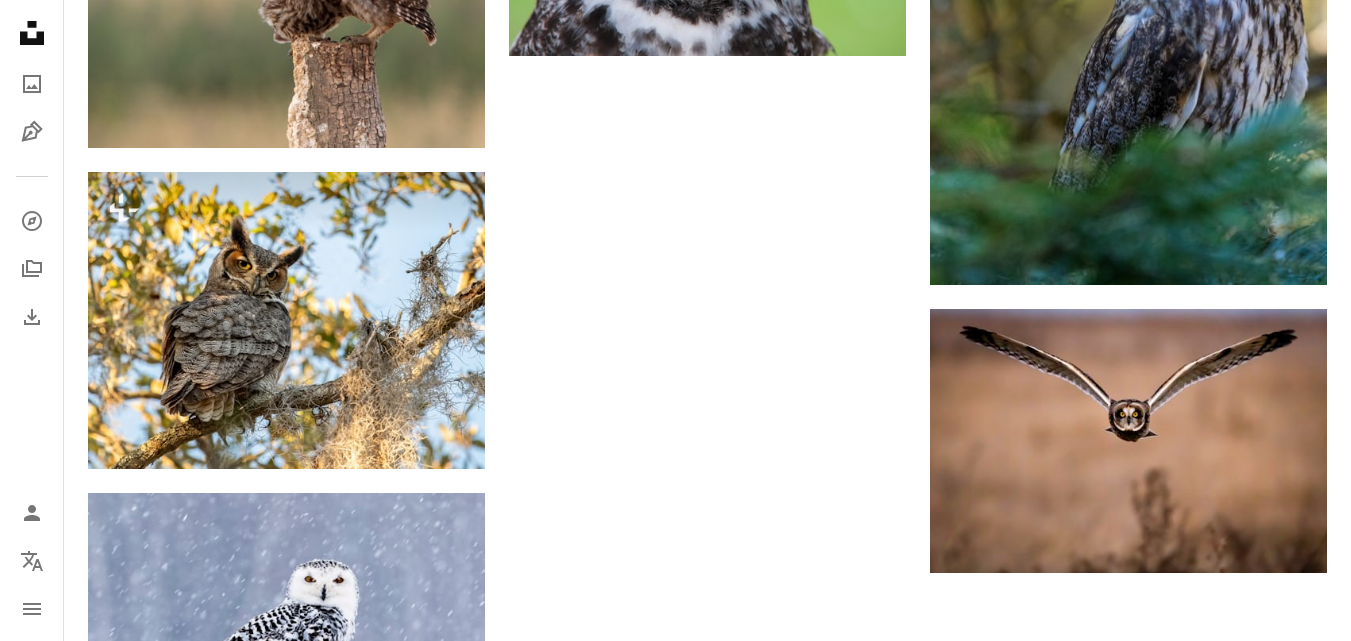 scroll, scrollTop: 5940, scrollLeft: 0, axis: vertical 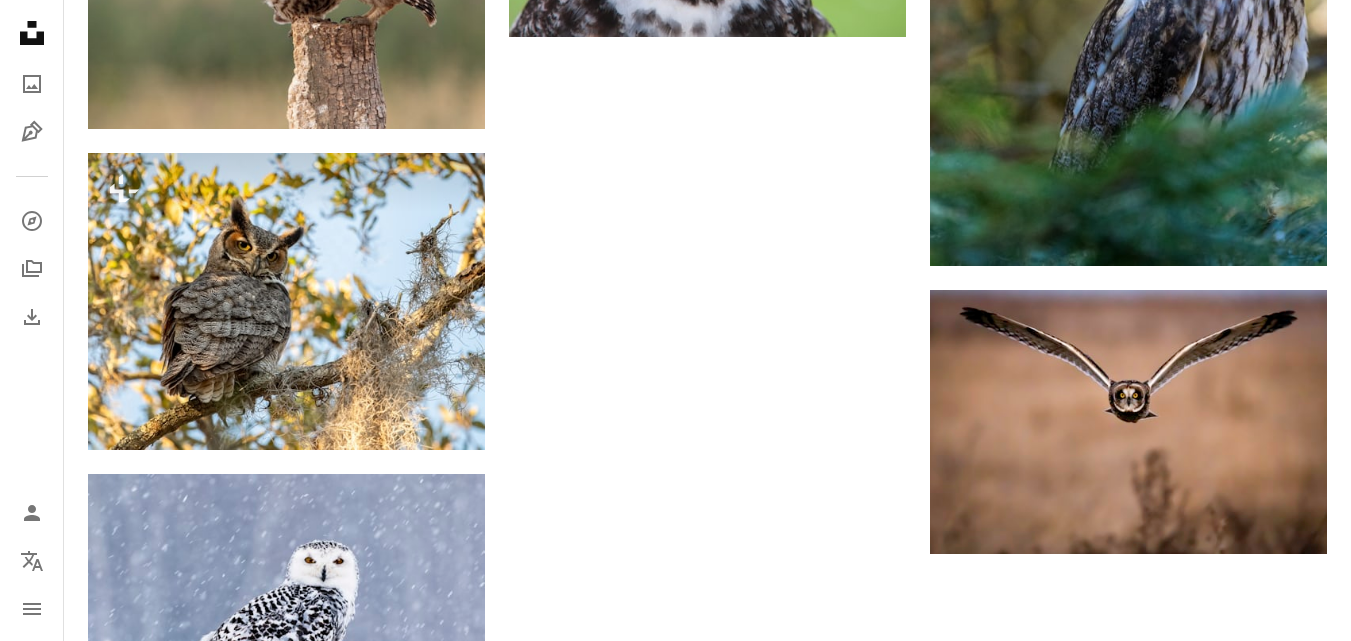 click on "Carregar mais" at bounding box center [707, 1376] 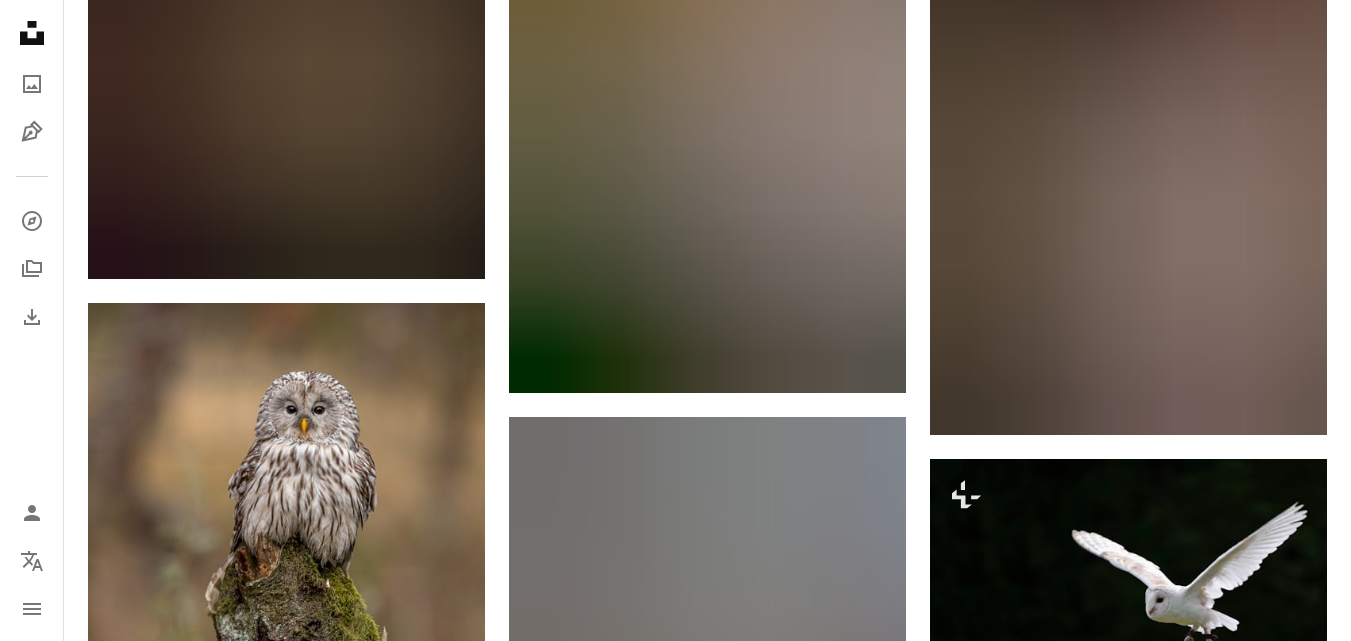 scroll, scrollTop: 11040, scrollLeft: 0, axis: vertical 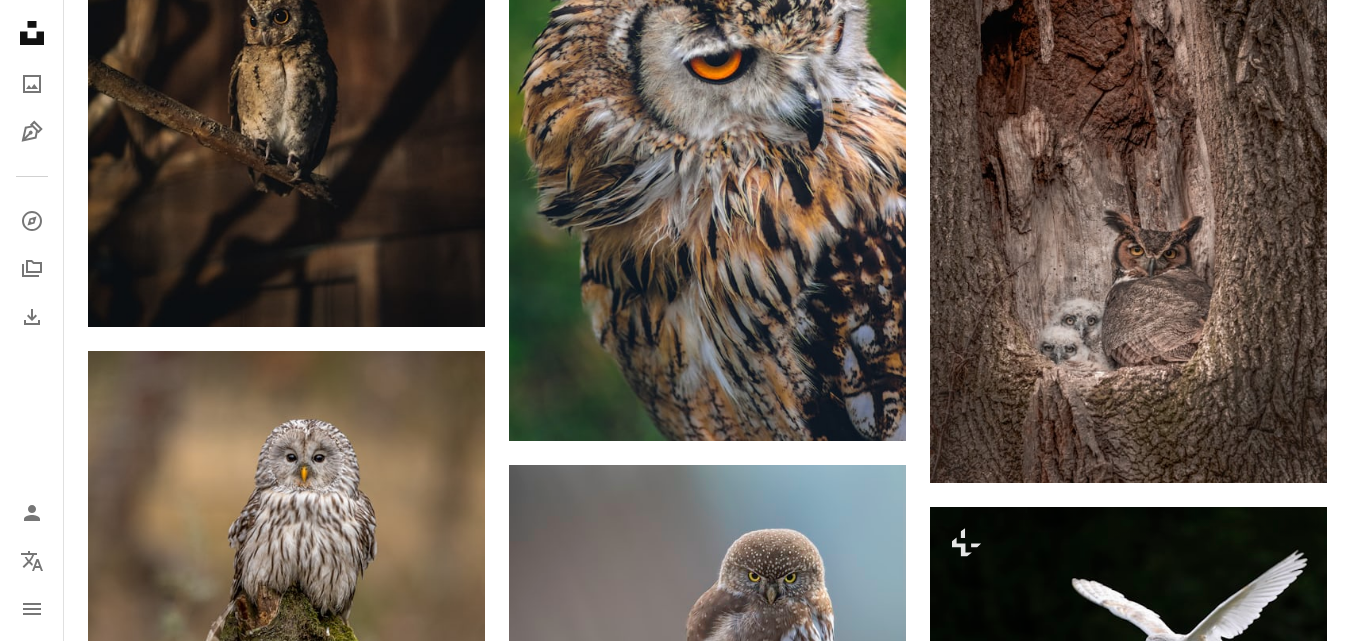click at bounding box center (1128, 1326) 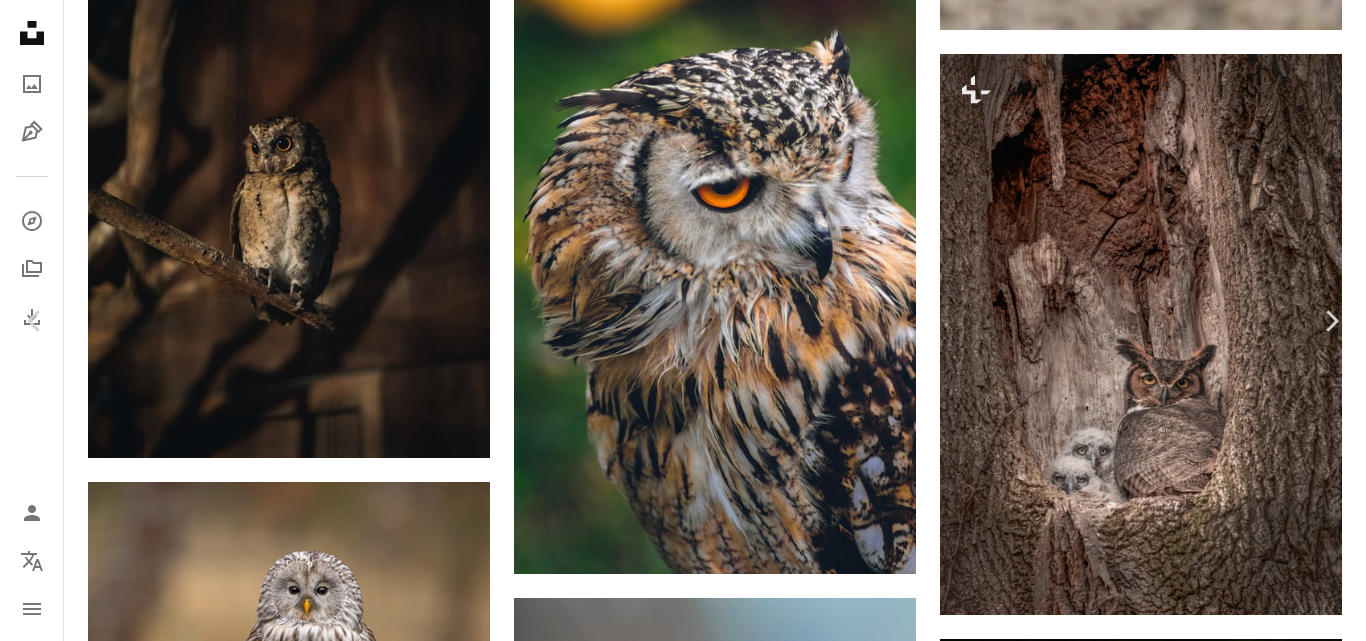 click on "An X shape Chevron left Chevron right Getty Images Para  Unsplash+ A heart A plus sign Editar imagem   Plus sign for Unsplash+ A lock   Baixar Zoom in A forward-right arrow Compartilhar More Actions Calendar outlined Publicada em  30 de agosto de 2022 Safety Com a  Licença da Unsplash+ retrato pássaro Noite fotografia vermelho mocho marrom vertical espécies ameaçadas de extinção olhos vermelhos grande coruja com chifres olhos vermelhos olho de animal animais selvagens conservação ambiental bufo-real parte do corpo do animal Fundos de tela em HD Imagens relacionadas Plus sign for Unsplash+ A heart A plus sign Getty Images Para  Unsplash+ A lock   Baixar Plus sign for Unsplash+ A heart A plus sign Getty Images Para  Unsplash+ A lock   Baixar Plus sign for Unsplash+ A heart A plus sign Getty Images Para  Unsplash+ A lock   Baixar Plus sign for Unsplash+ A heart A plus sign Getty Images Para  Unsplash+ A lock   Baixar" at bounding box center (683, 5334) 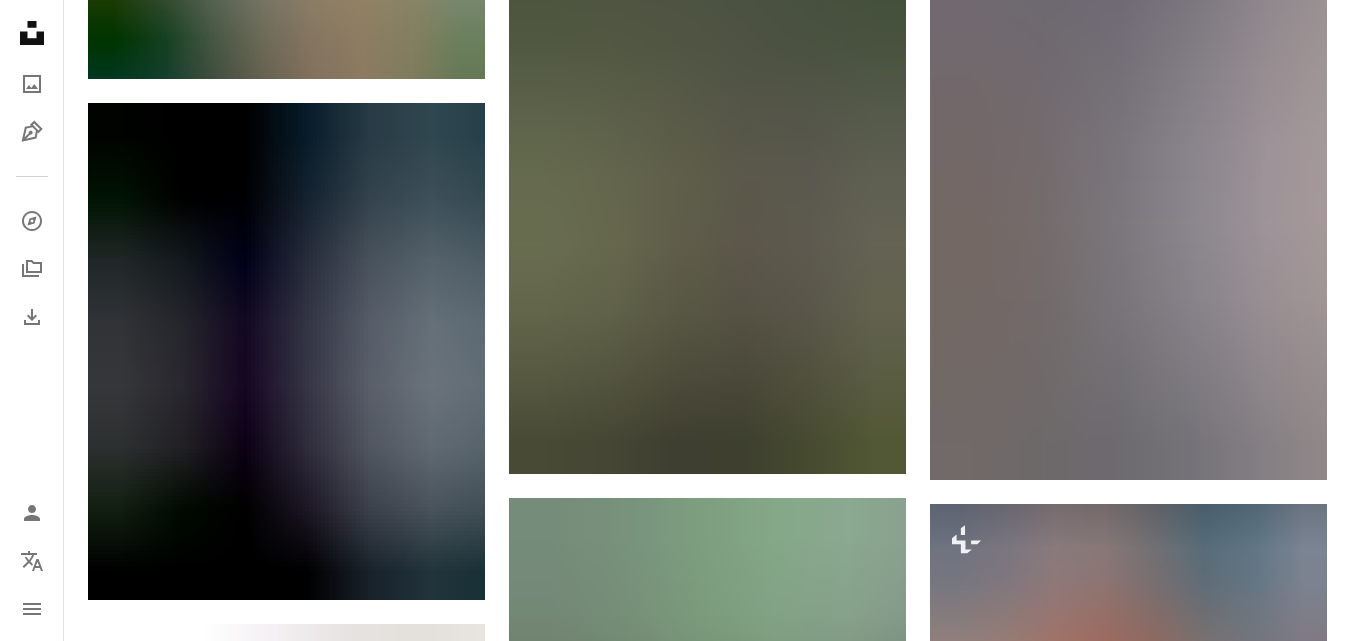 scroll, scrollTop: 52440, scrollLeft: 0, axis: vertical 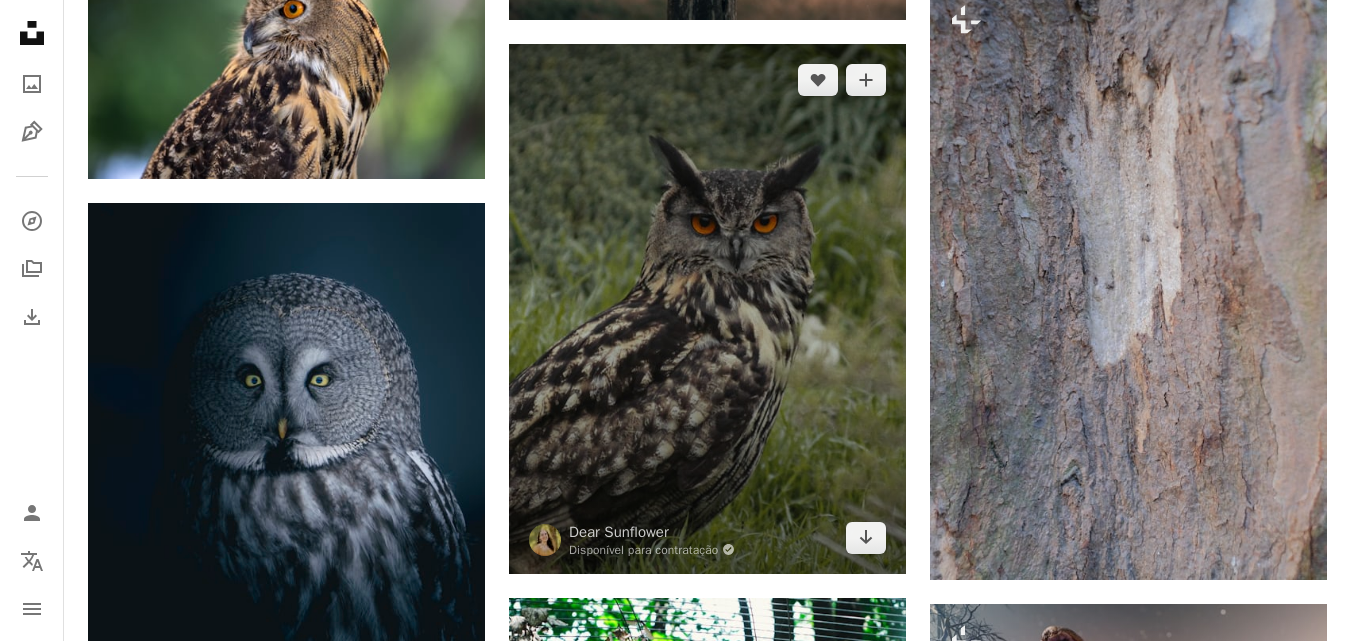 click at bounding box center (707, 309) 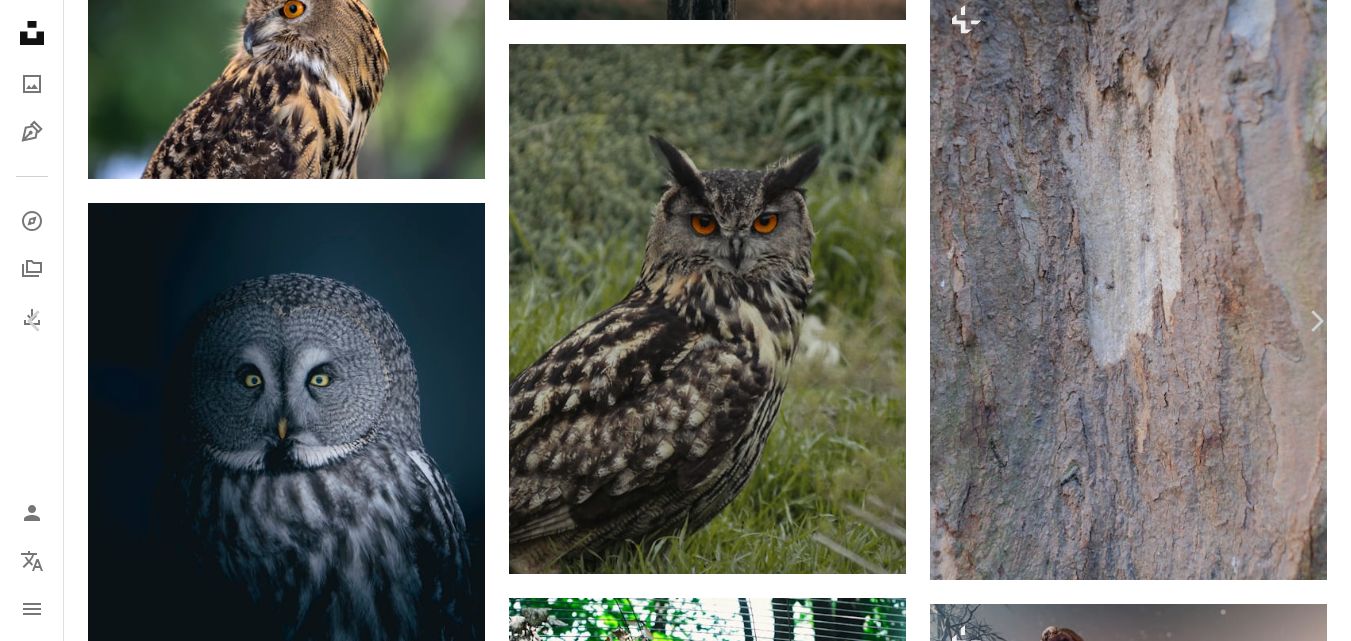 click on "Chevron down" at bounding box center [1225, 6067] 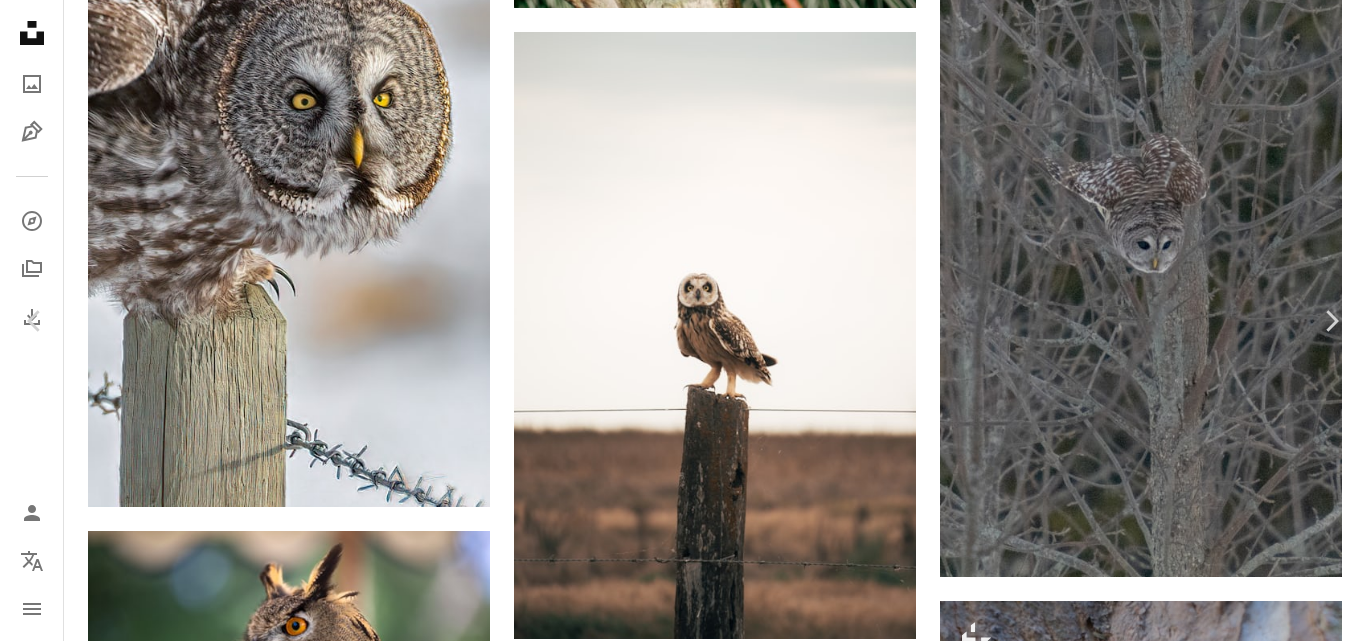 click on "Médio   ( 1920 x 2560 )" at bounding box center (1128, 6842) 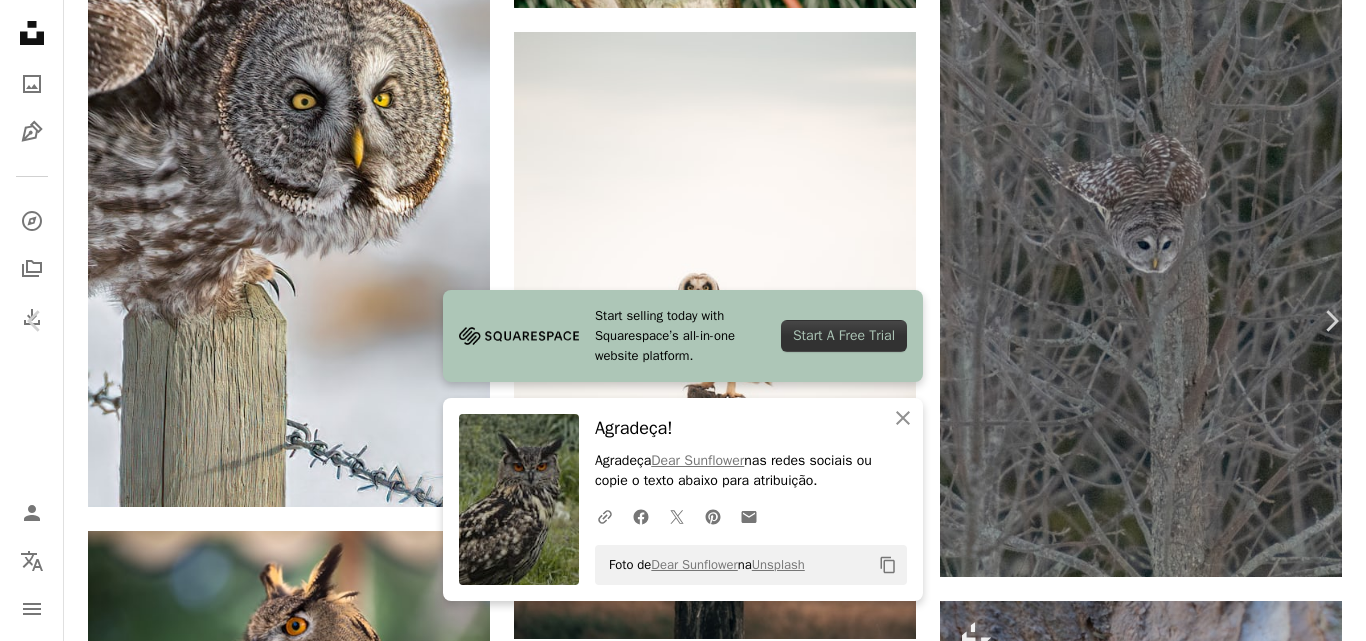 click on "An X shape Chevron left Chevron right Start selling today with Squarespace’s all-in-one website platform. Start A Free Trial An X shape Fechar Agradeça! Agradeça  Dear Sunflower  nas redes sociais ou copie o texto abaixo para atribuição. A URL sharing icon (chains) Facebook icon X (formerly Twitter) icon Pinterest icon An envelope Foto de  Dear Sunflower  na  Unsplash
Copy content Dear Sunflower Disponível para contratação A checkmark inside of a circle A heart A plus sign Editar imagem   Plus sign for Unsplash+ Baixar gratuitamente Chevron down Zoom in Visualizações 14.309 Downloads 231 A forward-right arrow Compartilhar Info icon Informações More Actions Calendar outlined Publicada em  15 de junho de 2023 Safety Uso gratuito sob a  Licença da Unsplash mocho grande coruja com chifres cara de coruja animal pássaro bico Fundos de tela em HD Pesquise imagens premium relacionadas na iStock  |  Economize 20% com o código UNSPLASH20 Ver mais na iStock  ↗ Imagens relacionadas A heart Para" at bounding box center [683, 7029] 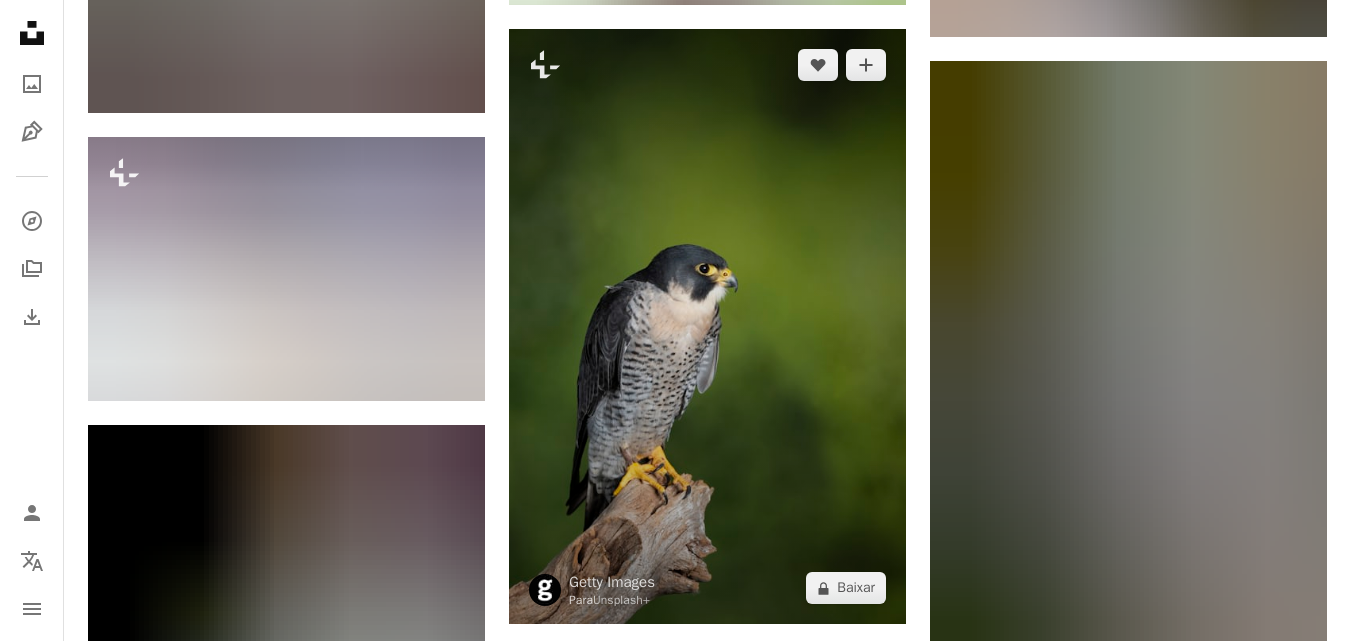 scroll, scrollTop: 99040, scrollLeft: 0, axis: vertical 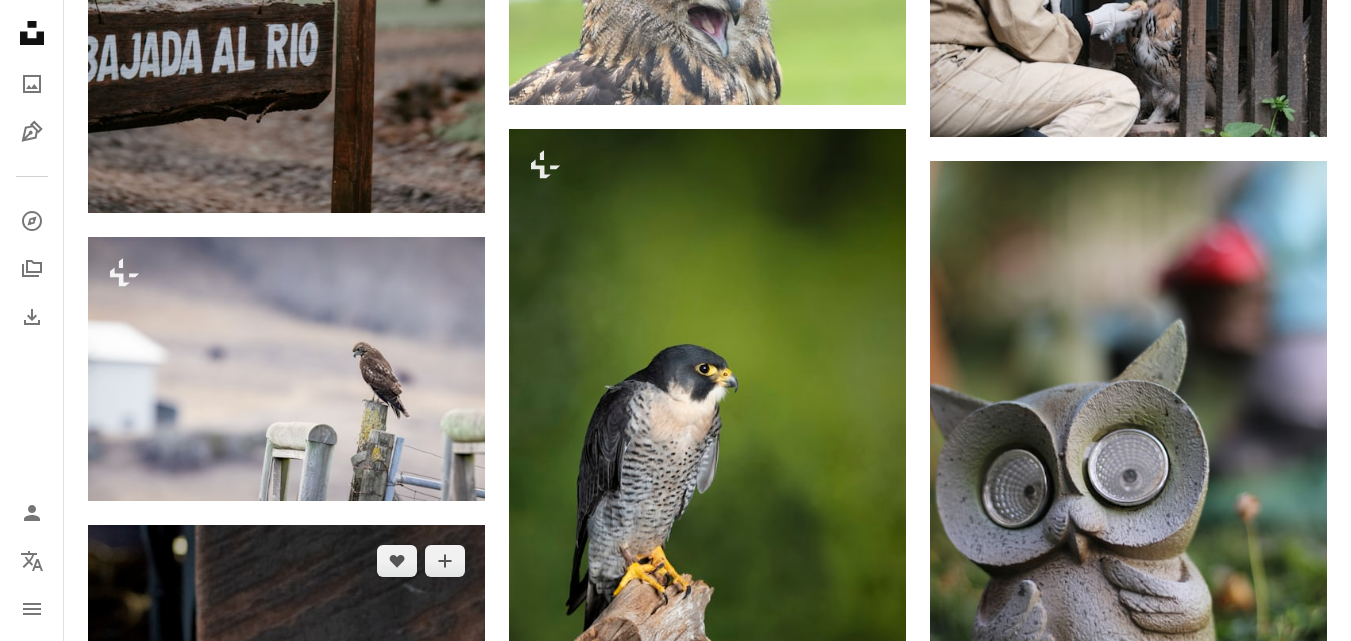 click at bounding box center (286, 823) 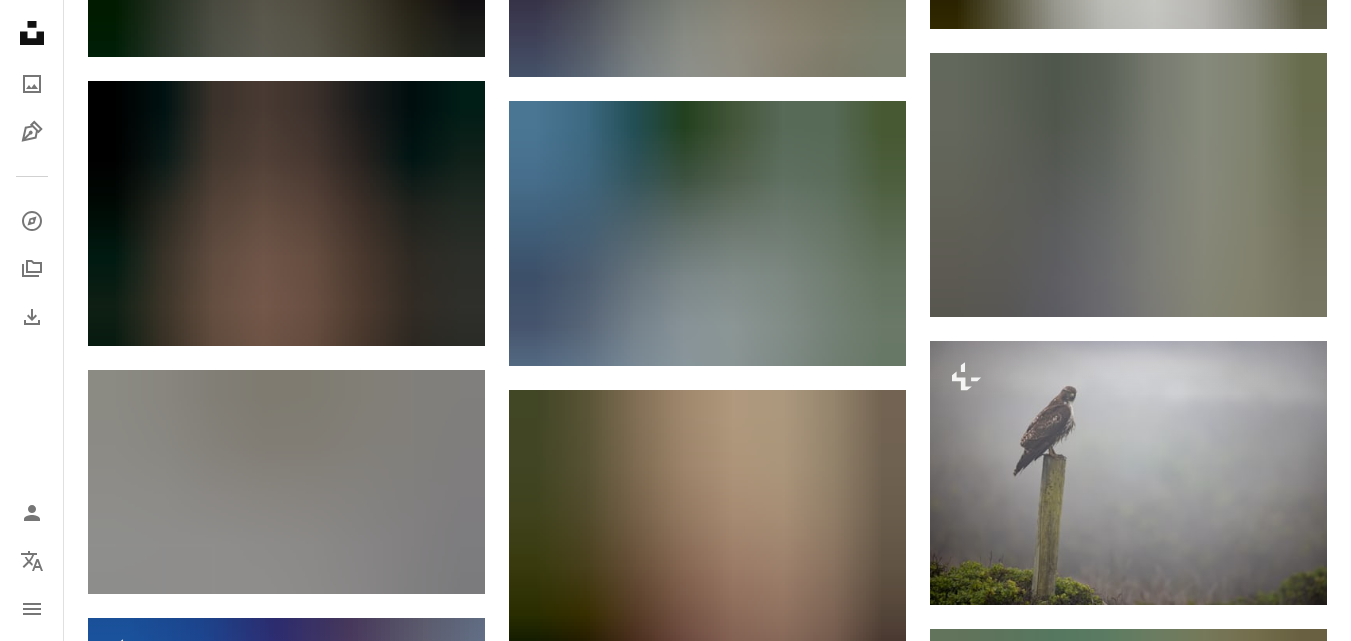 scroll, scrollTop: 105040, scrollLeft: 0, axis: vertical 